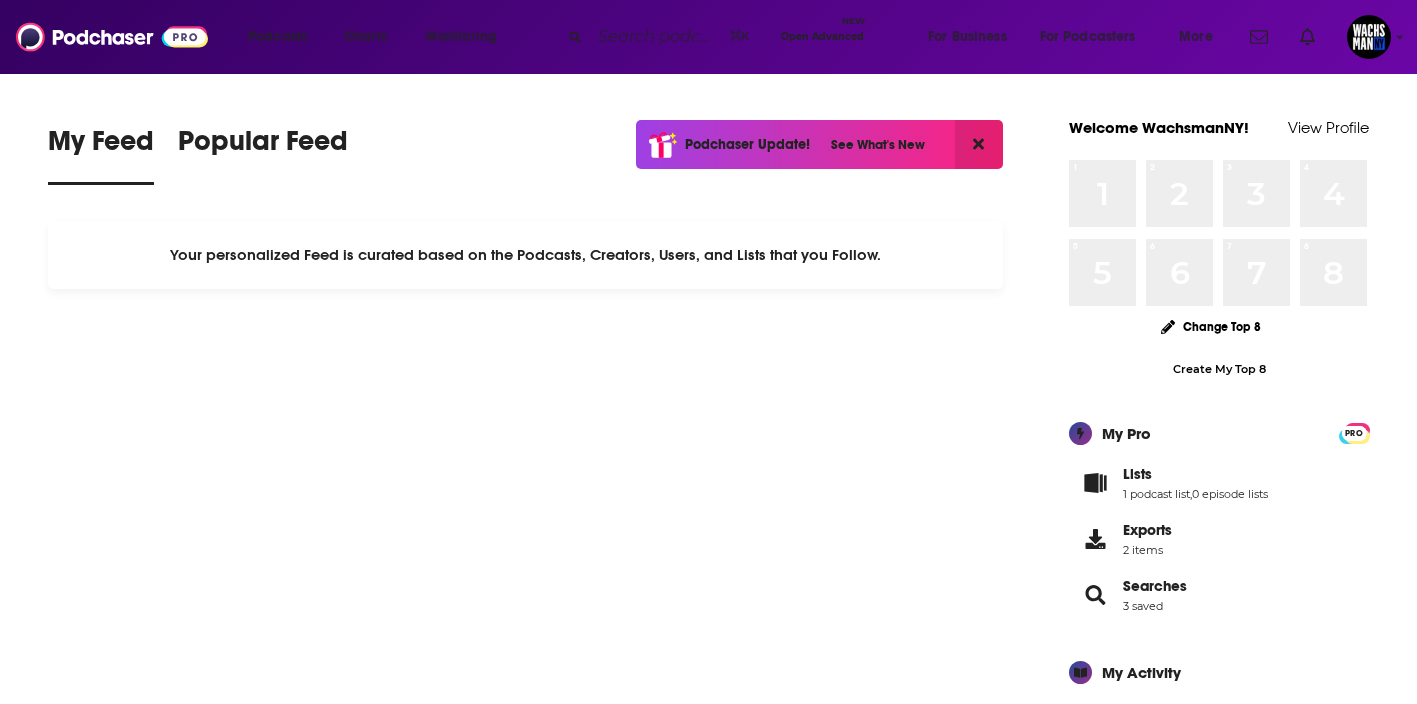scroll, scrollTop: 0, scrollLeft: 0, axis: both 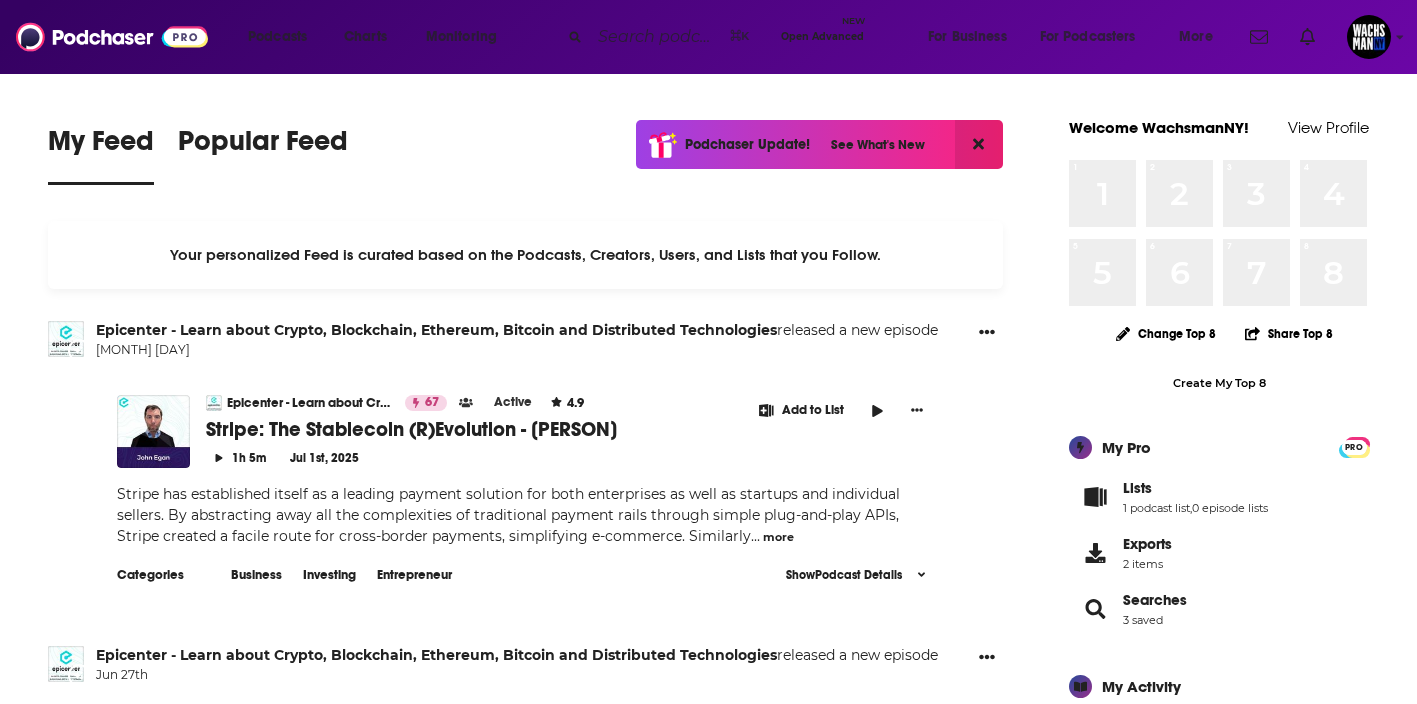 click at bounding box center [656, 37] 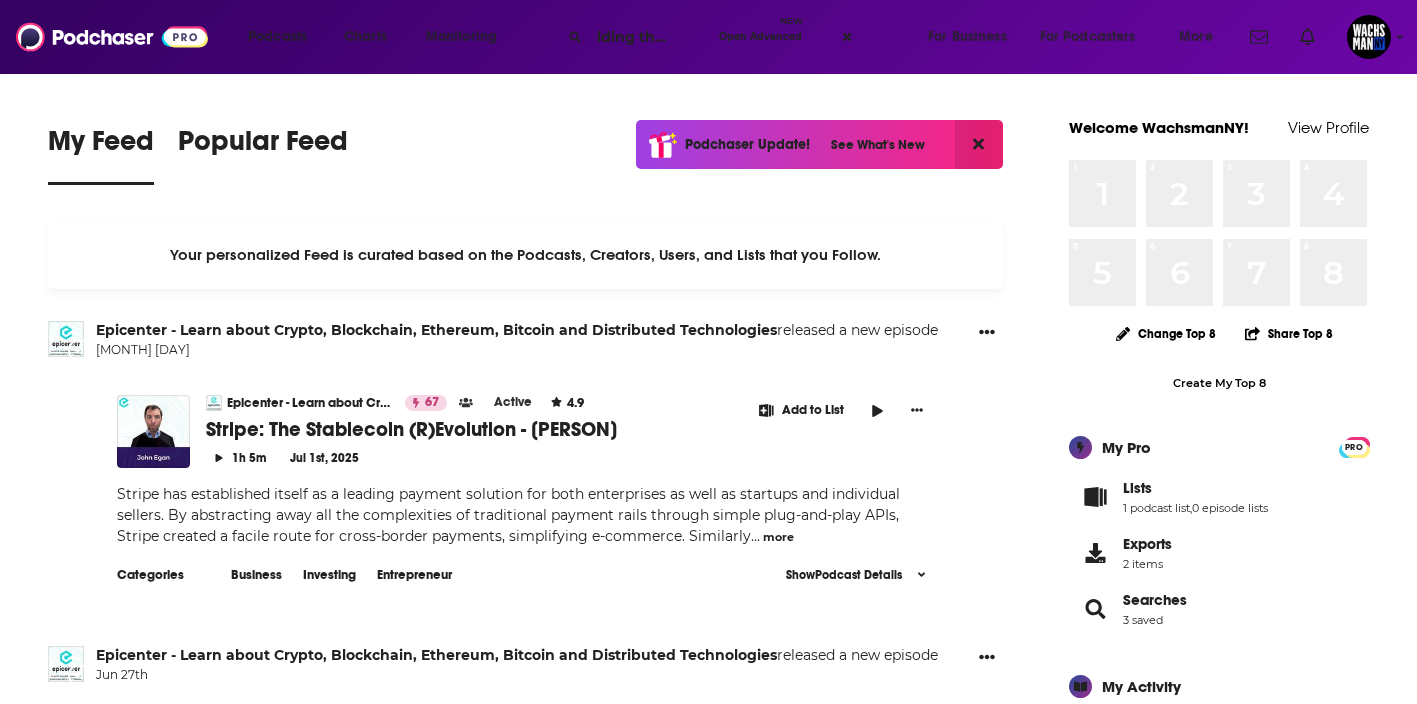 scroll, scrollTop: 0, scrollLeft: 40, axis: horizontal 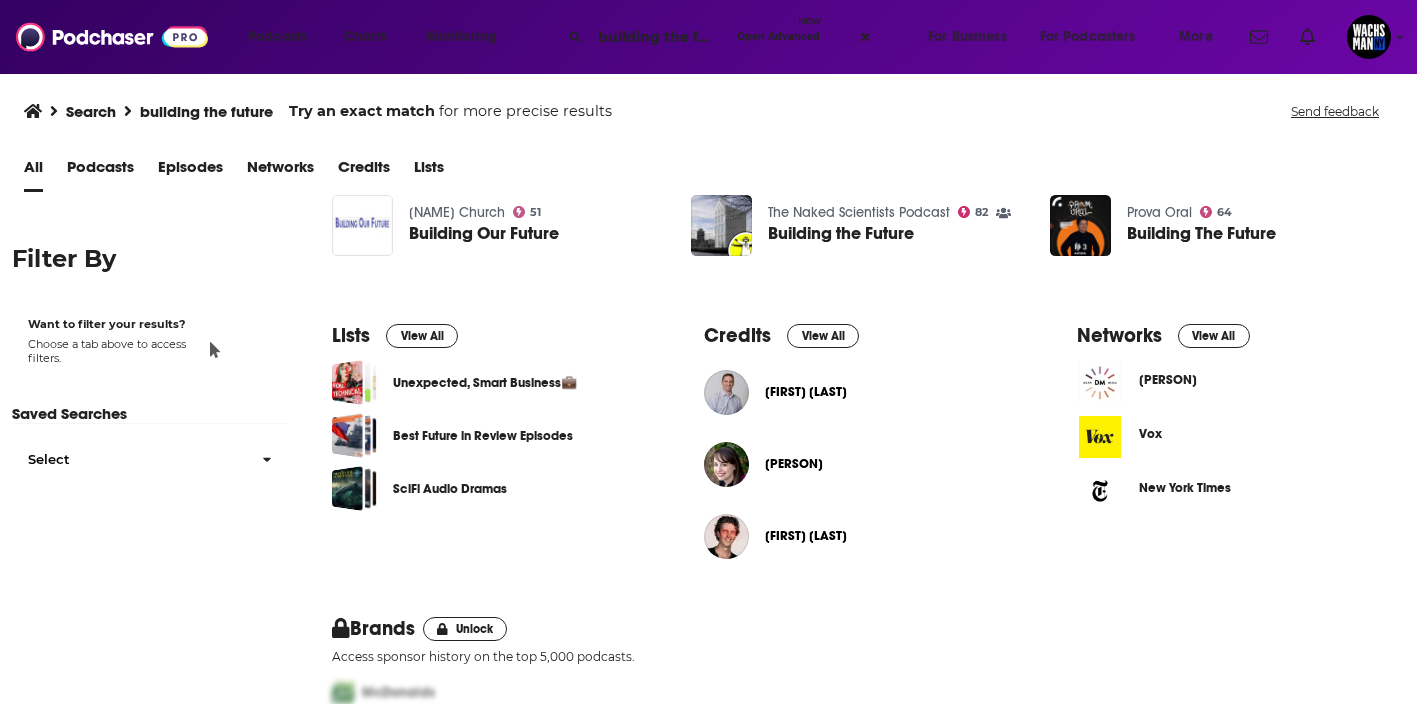 click on "building the future" at bounding box center [659, 37] 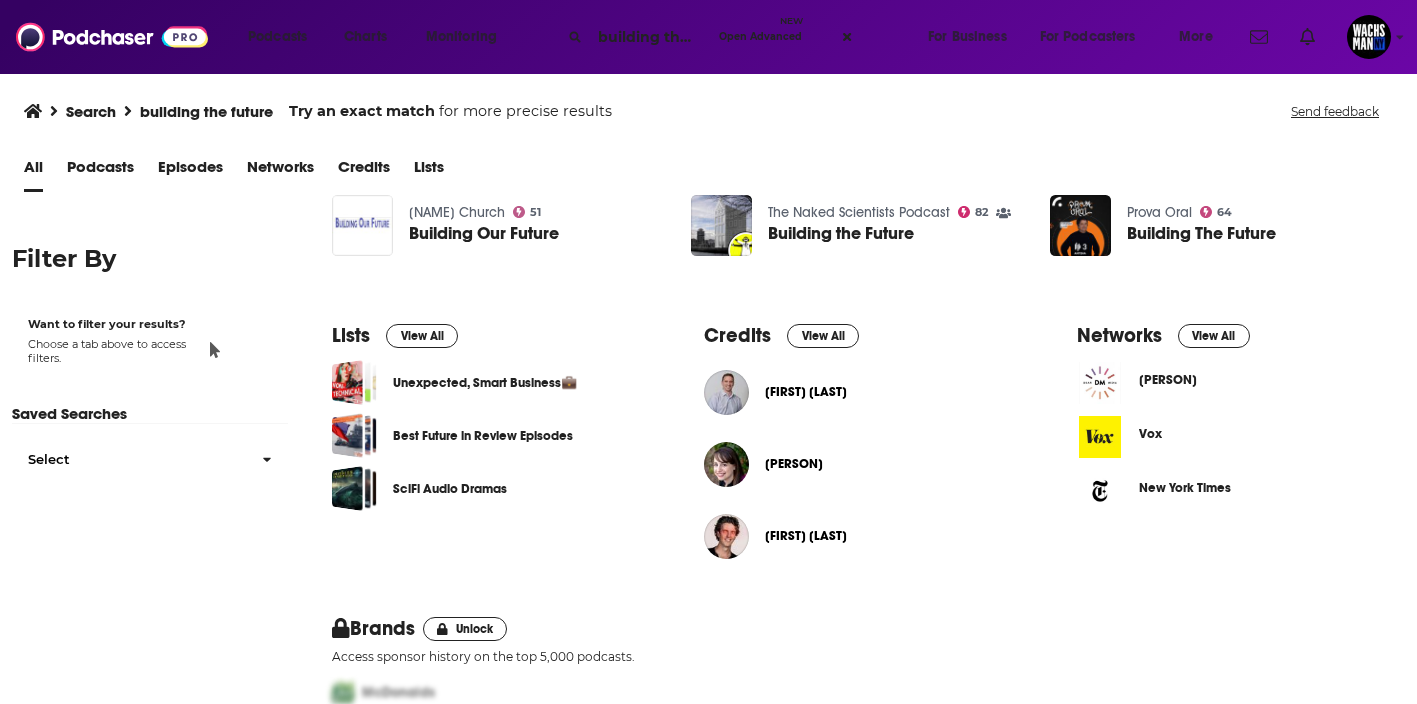 click on "building the future" at bounding box center (650, 37) 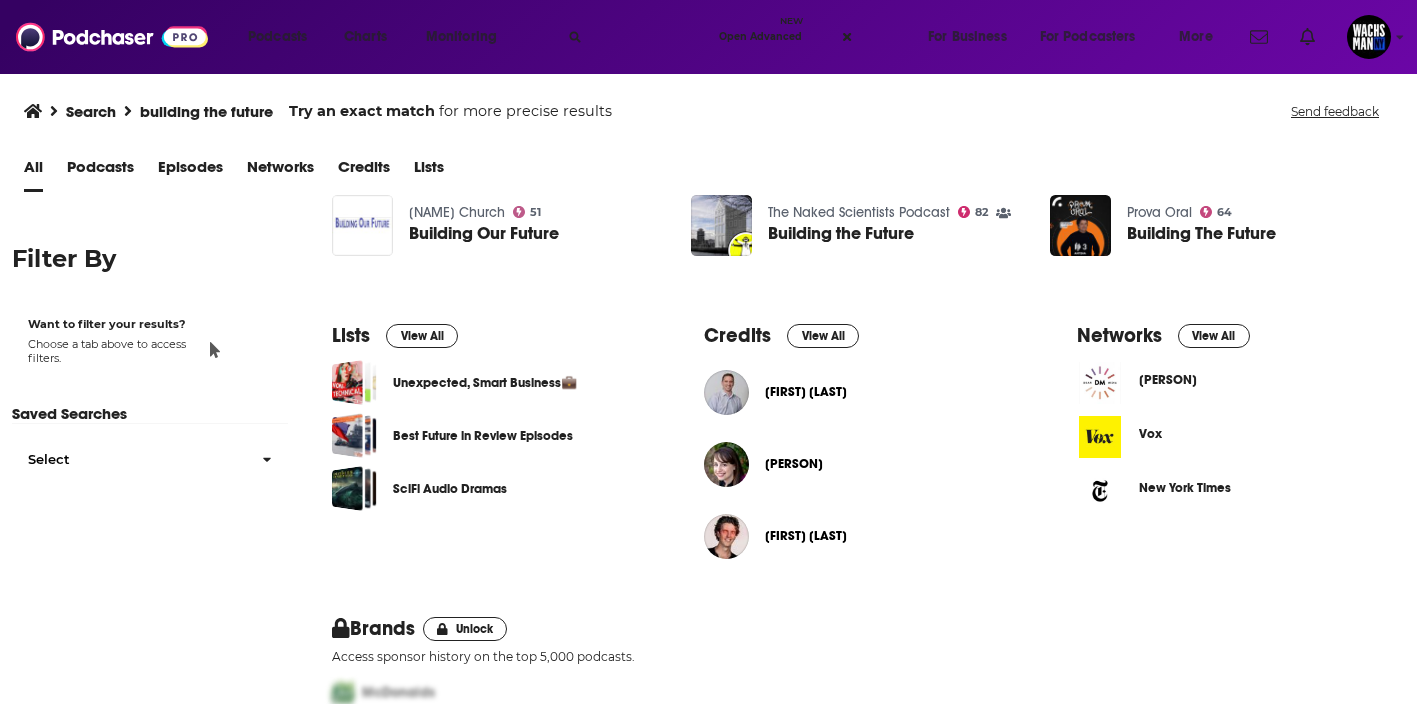 scroll, scrollTop: 0, scrollLeft: 131, axis: horizontal 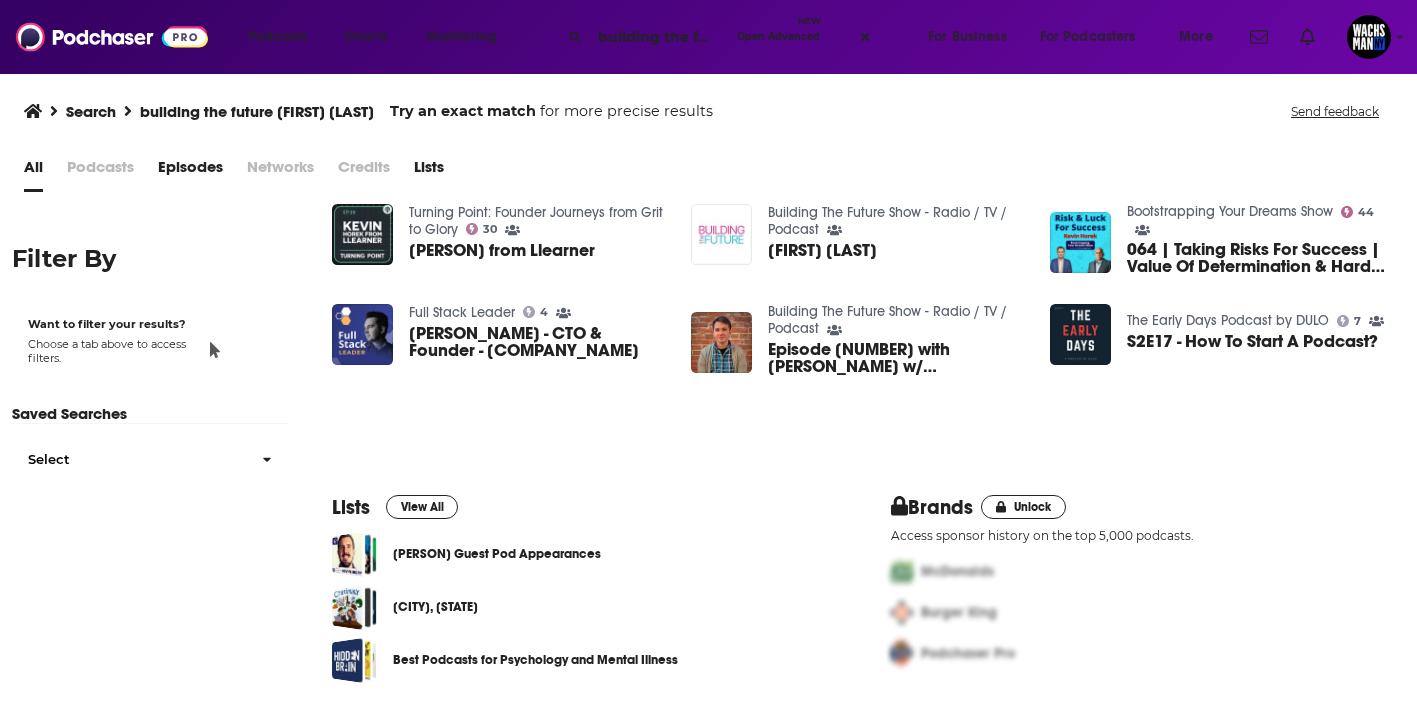 click at bounding box center [721, 234] 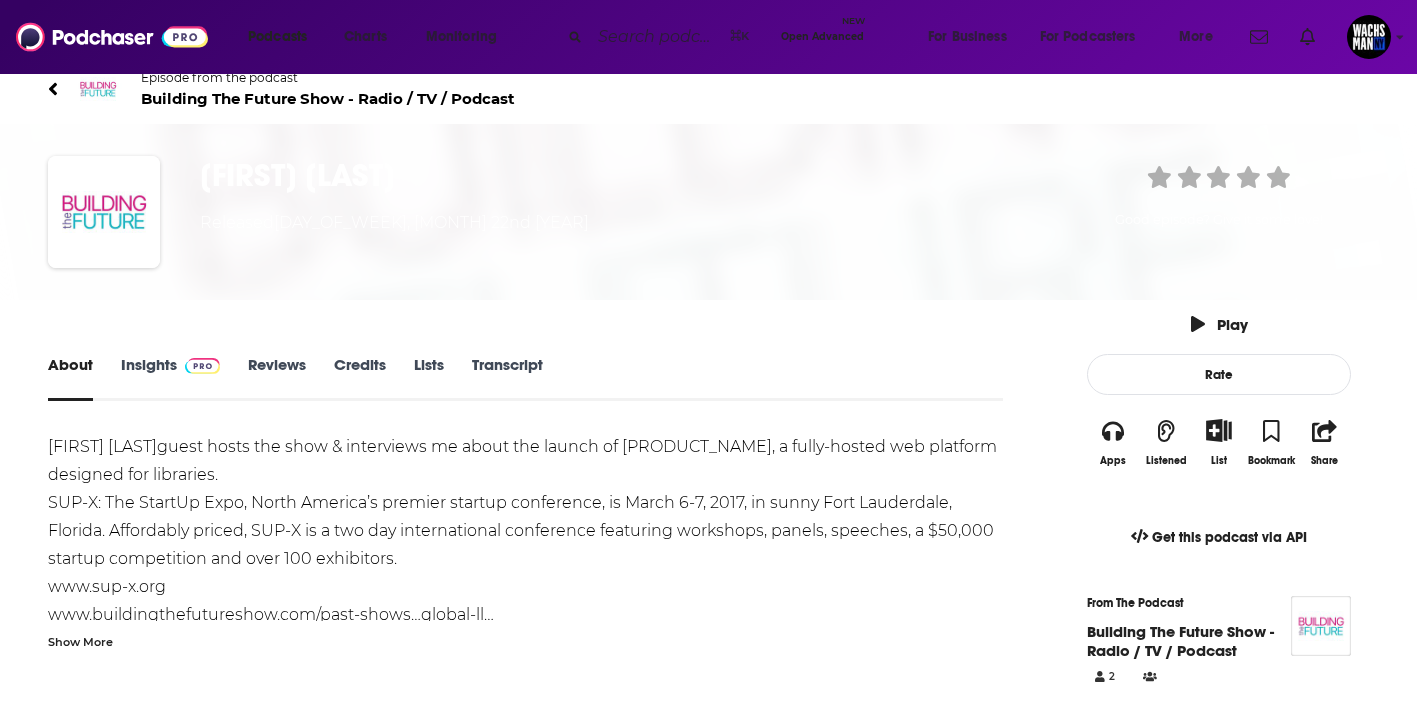 scroll, scrollTop: 22, scrollLeft: 0, axis: vertical 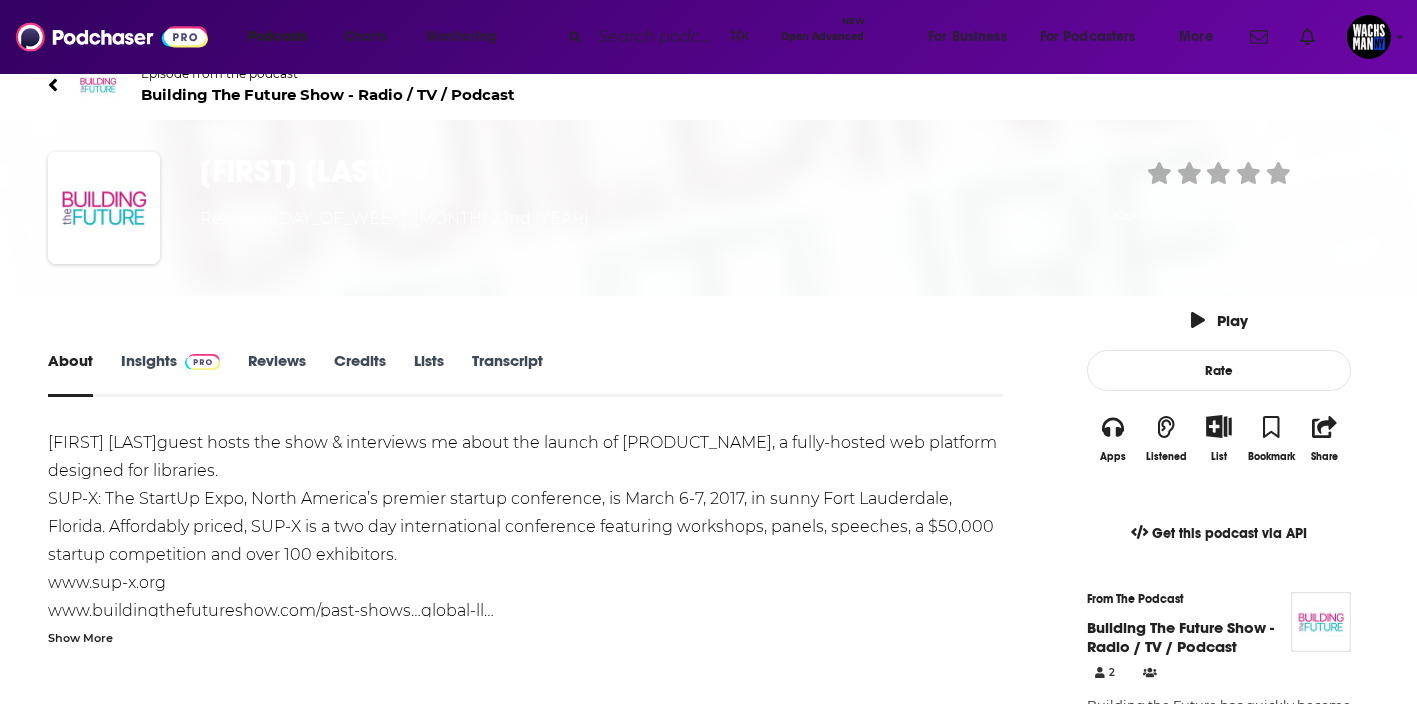 click on "Insights" at bounding box center (170, 374) 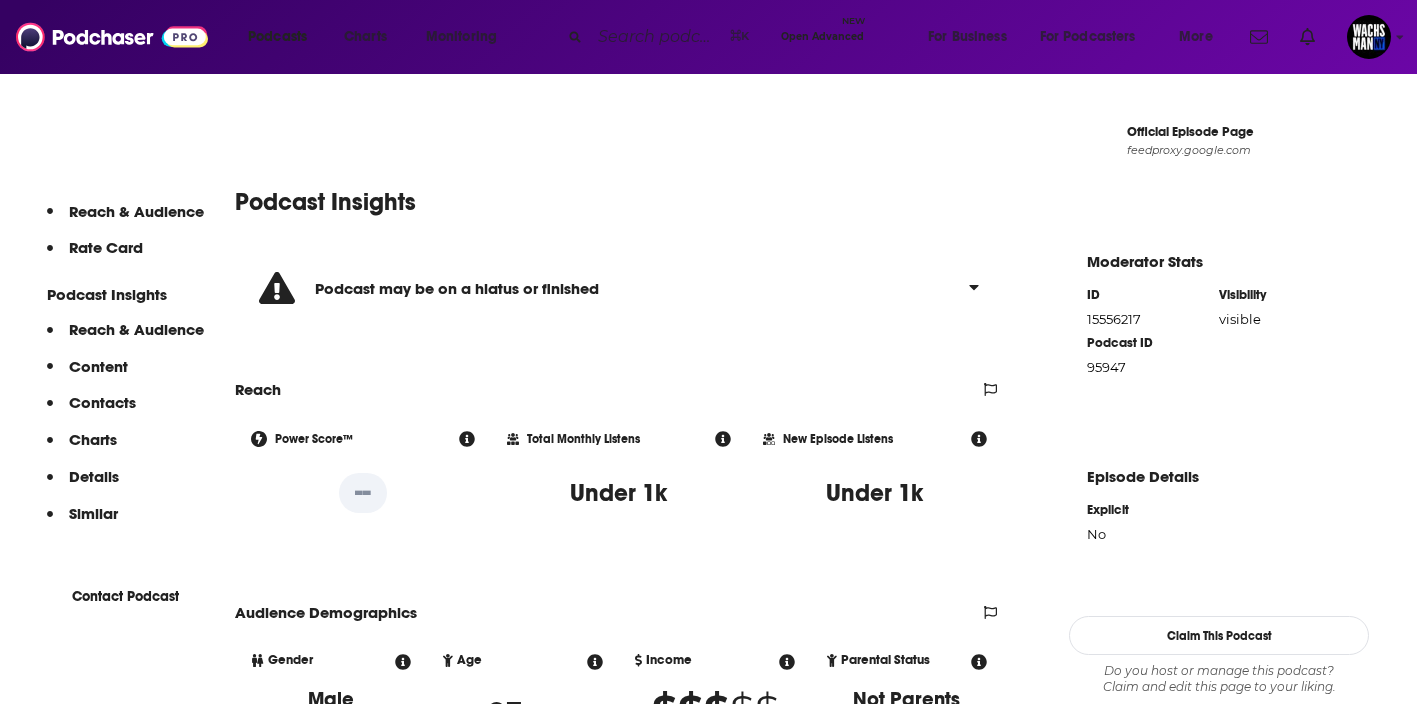 scroll, scrollTop: 1020, scrollLeft: 0, axis: vertical 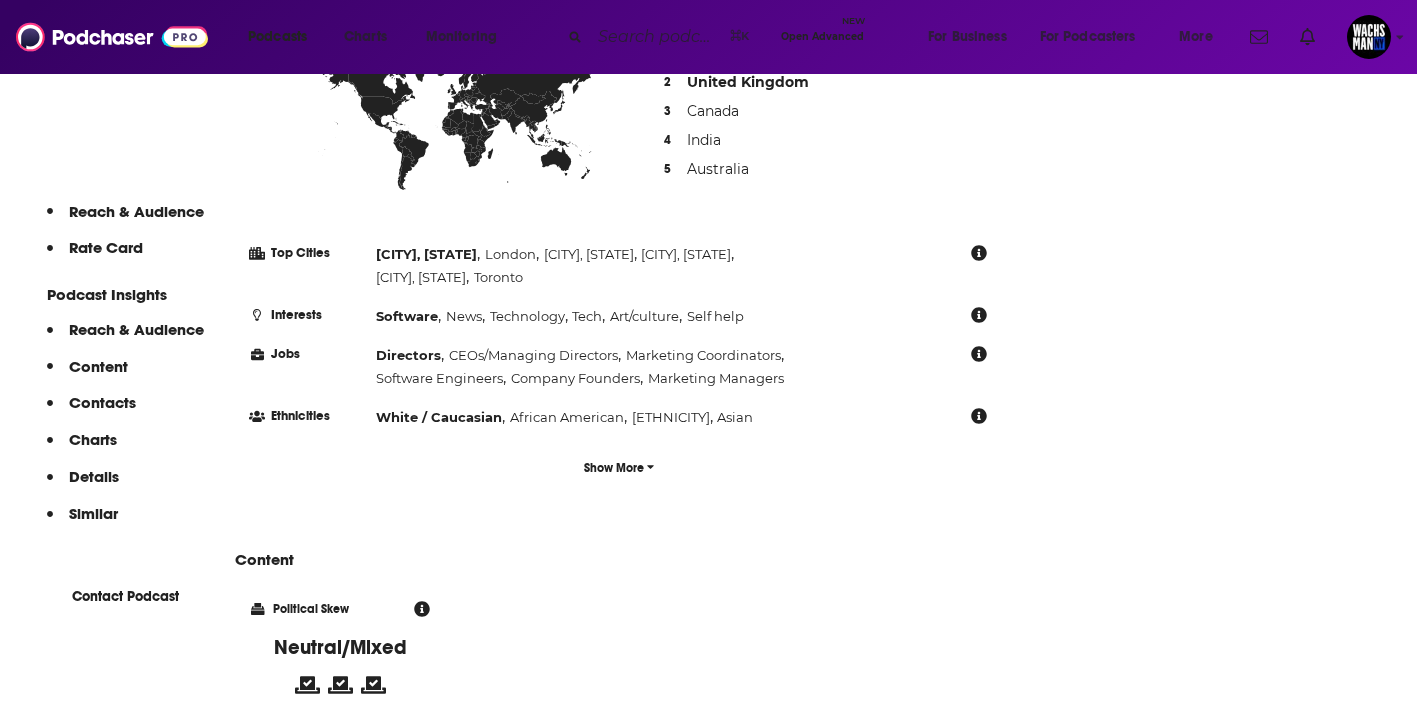 click on "Countries [NUMBER] [COUNTRY] [NUMBER] [COUNTRY] [NUMBER] [COUNTRY] [NUMBER] [COUNTRY] [NUMBER] [COUNTRY] Top Cities [CITY], [STATE] , [CITY] , [CITY], [STATE] , [CITY], [STATE] , [CITY], [STATE] , [CITY] Interests [CATEGORY] , [CATEGORY] , [CATEGORY] , [CATEGORY] , [CATEGORY] , [CATEGORY] Jobs [JOB_TITLE] , [JOB_TITLE]/[JOB_TITLE] , [JOB_TITLE] , [JOB_TITLE] , [JOB_TITLE] , [JOB_TITLE] Ethnicities [ETHNICITY] , [ETHNICITY] , [ETHNICITY] , [ETHNICITY] Show More" at bounding box center (619, 242) 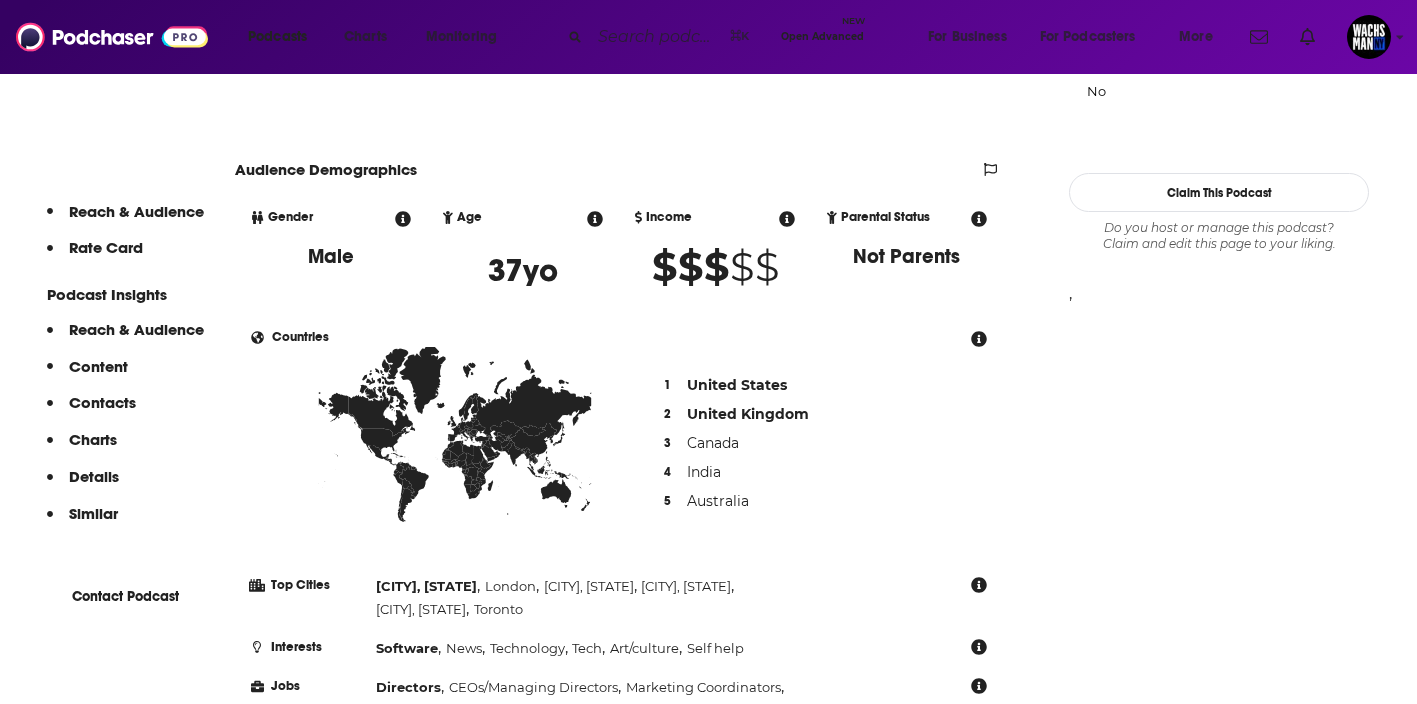 scroll, scrollTop: 1466, scrollLeft: 0, axis: vertical 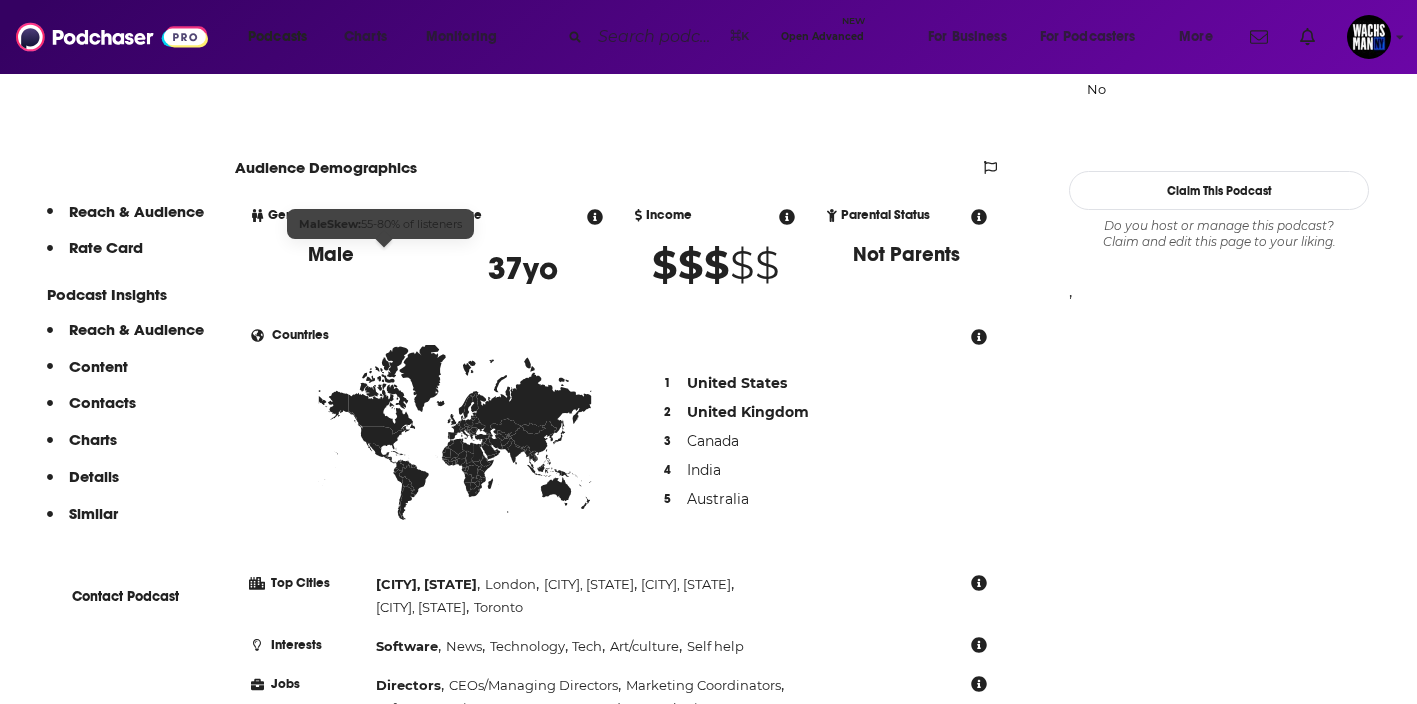 click at bounding box center [311, 287] 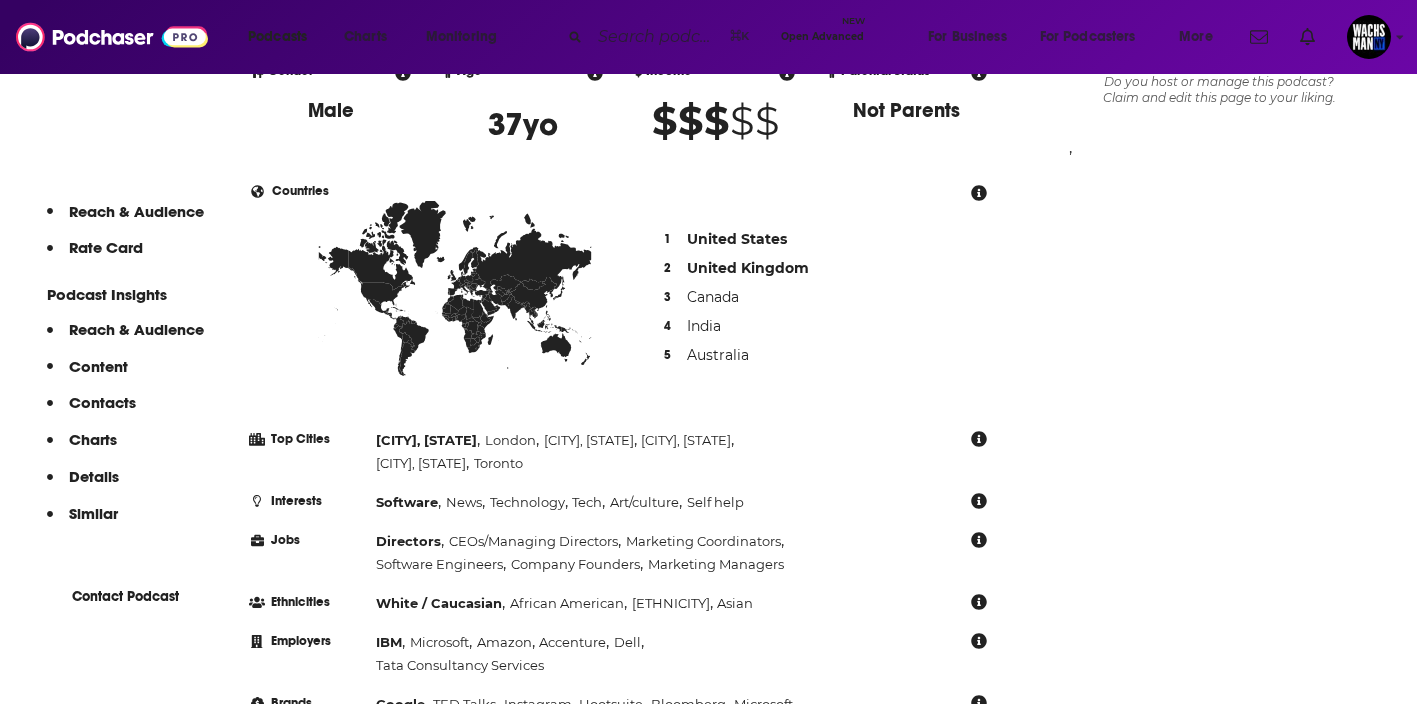 scroll, scrollTop: 1611, scrollLeft: 0, axis: vertical 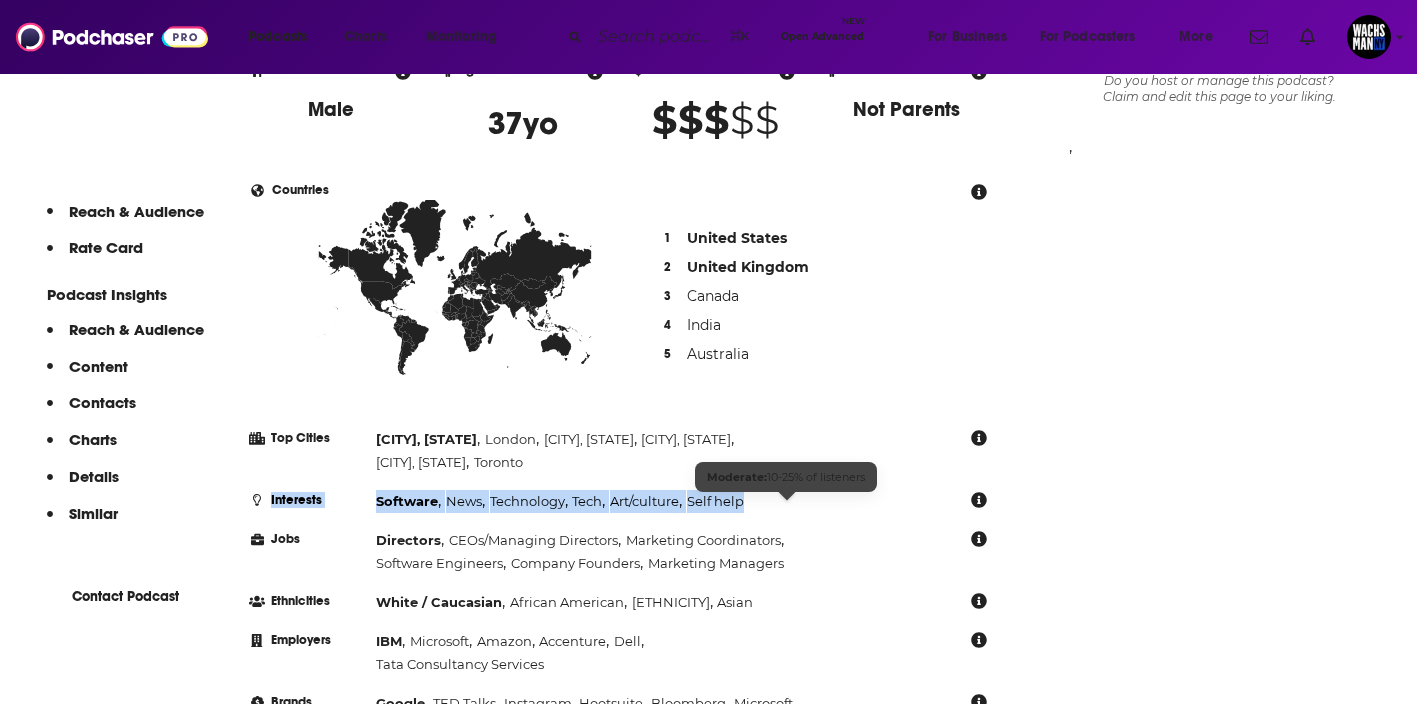 drag, startPoint x: 435, startPoint y: 503, endPoint x: 815, endPoint y: 512, distance: 380.10657 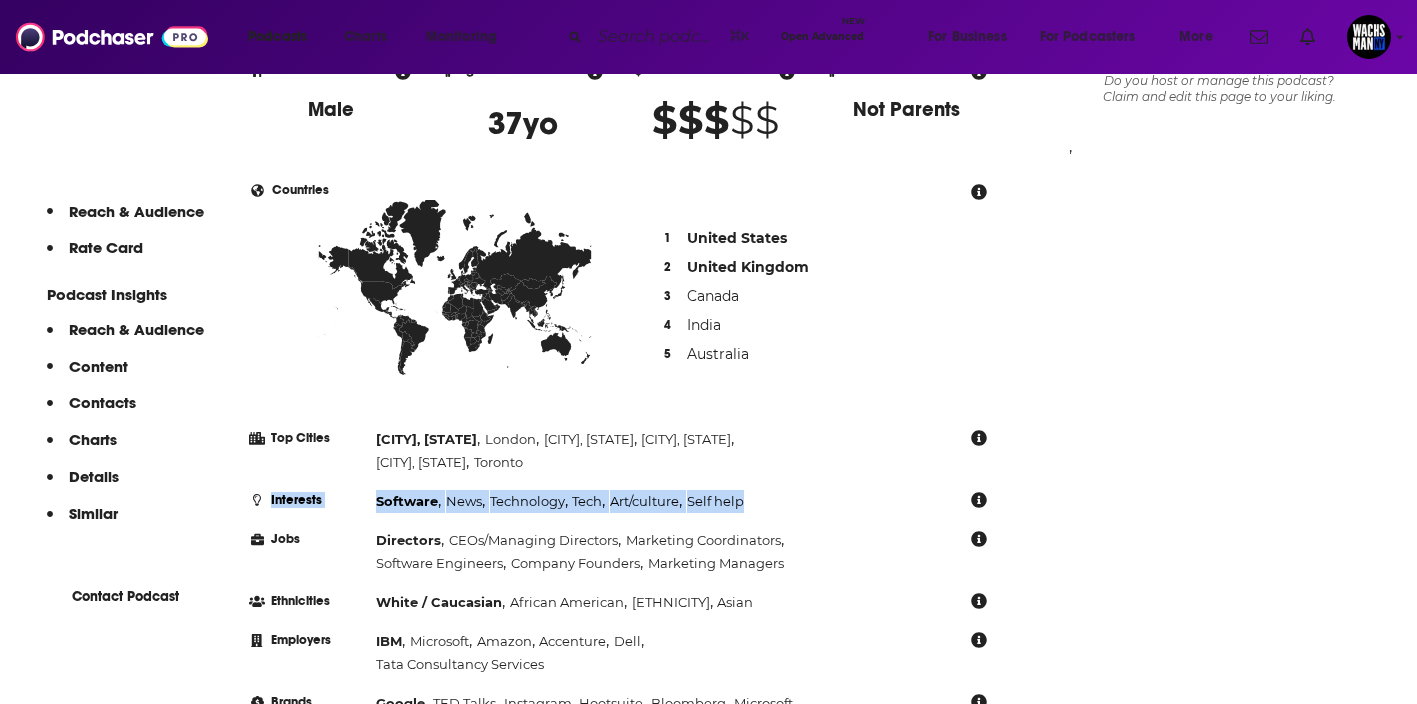 click on "Software , News , Technology , Tech , Art/culture , Self help" at bounding box center (589, 451) 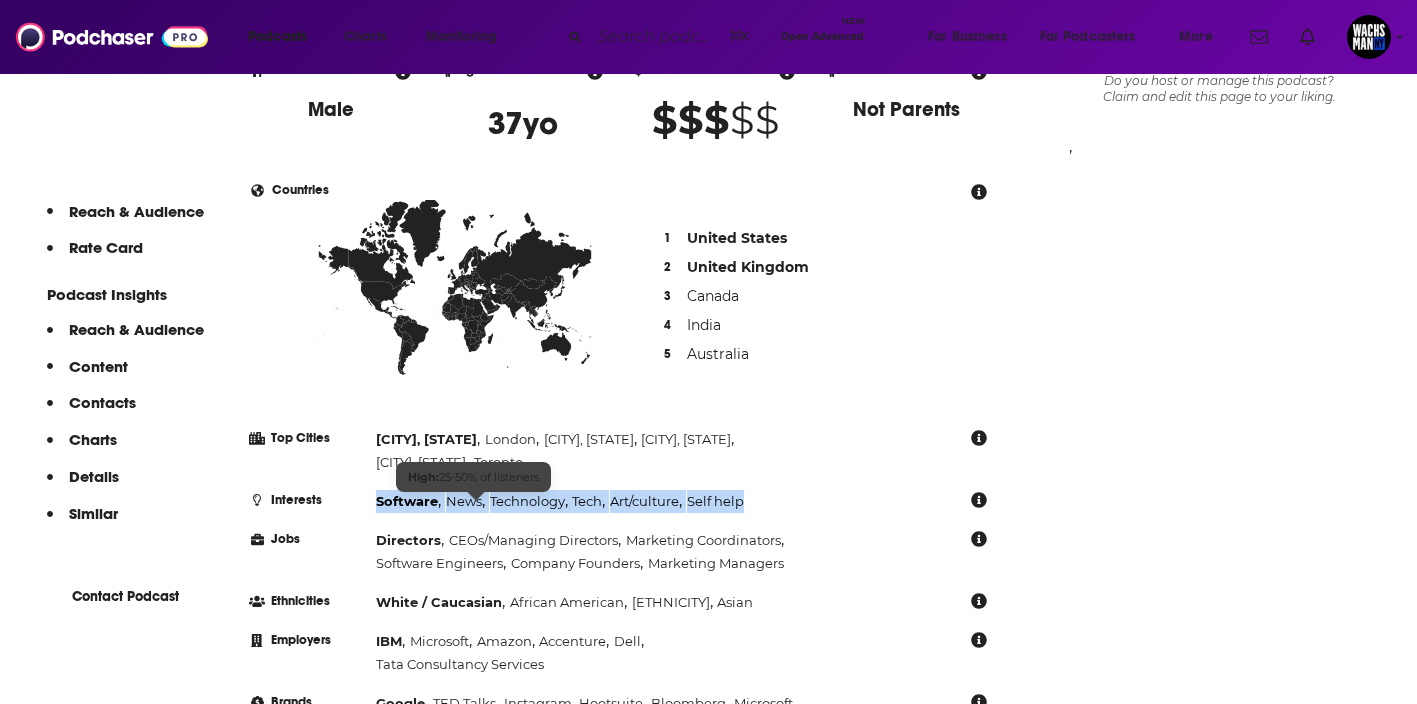 drag, startPoint x: 821, startPoint y: 511, endPoint x: 447, endPoint y: 509, distance: 374.00534 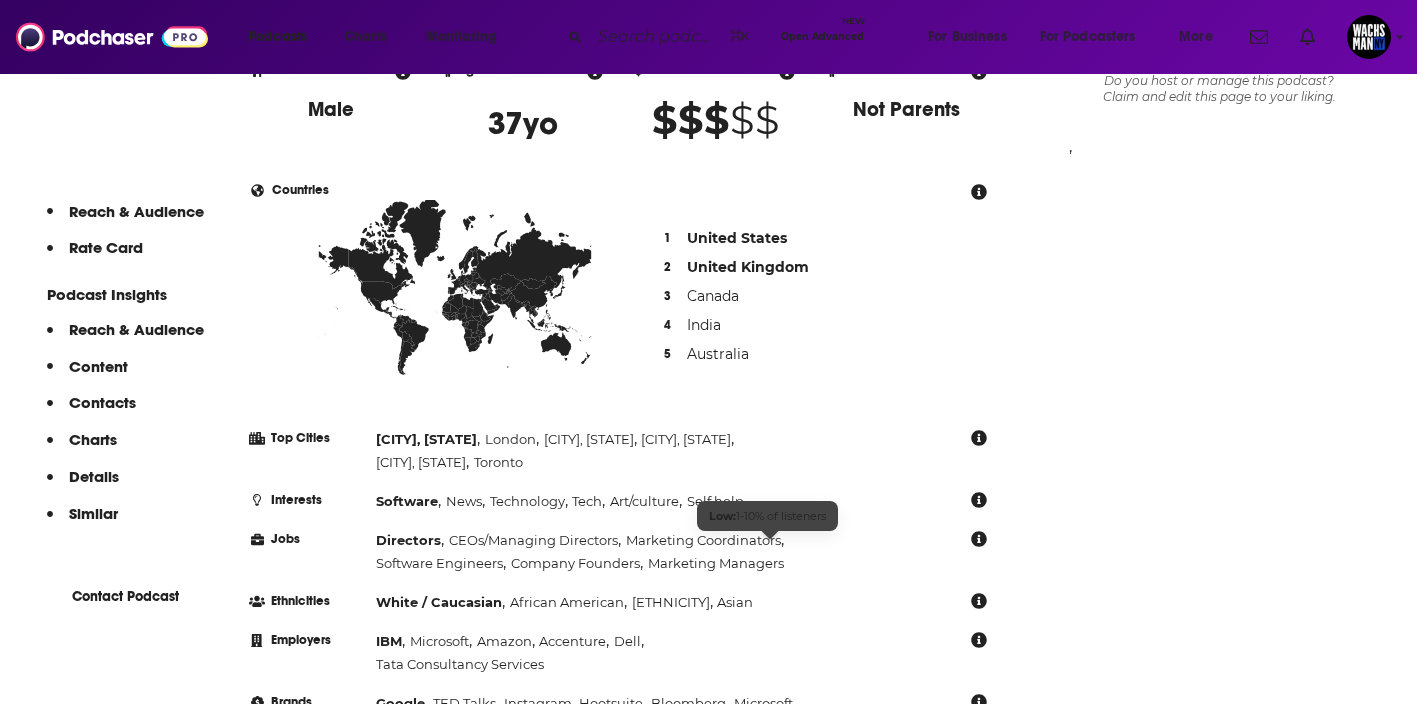 click on "Marketing Coordinators" at bounding box center (510, 439) 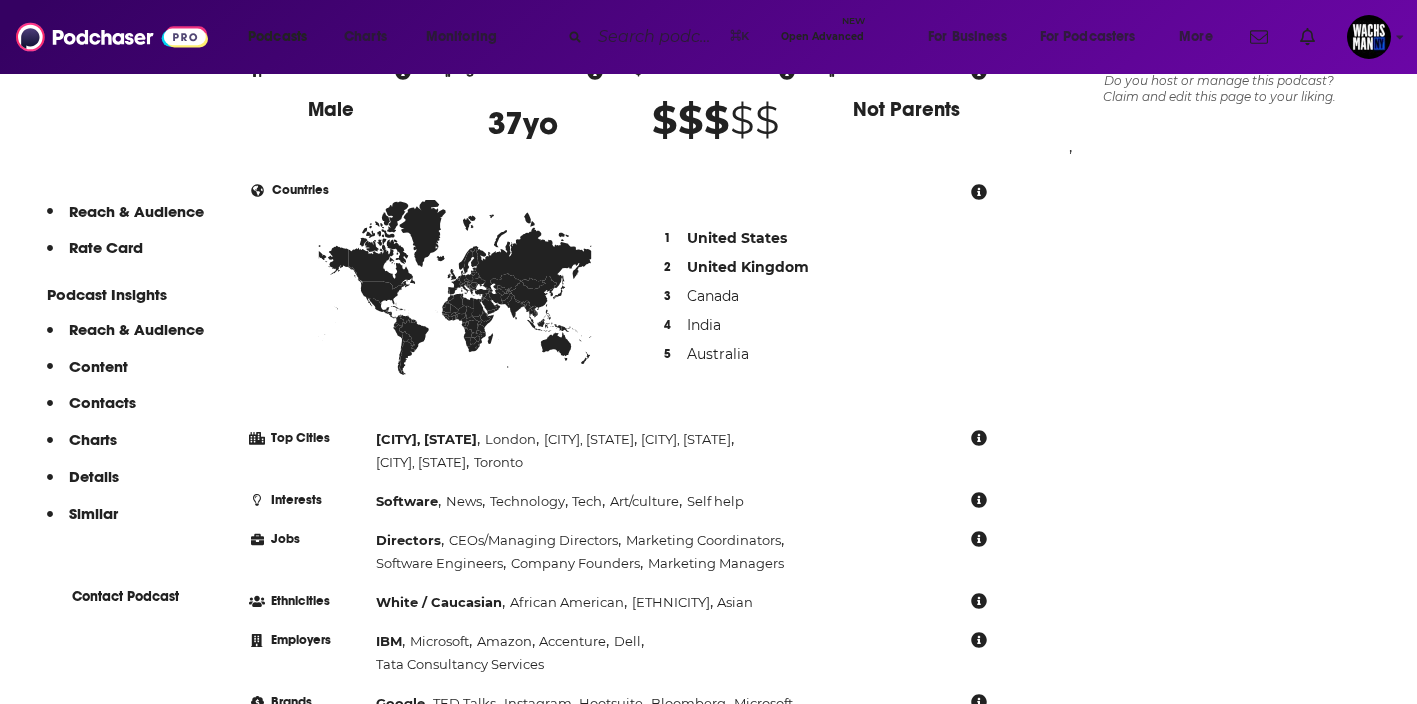 click at bounding box center [979, 438] 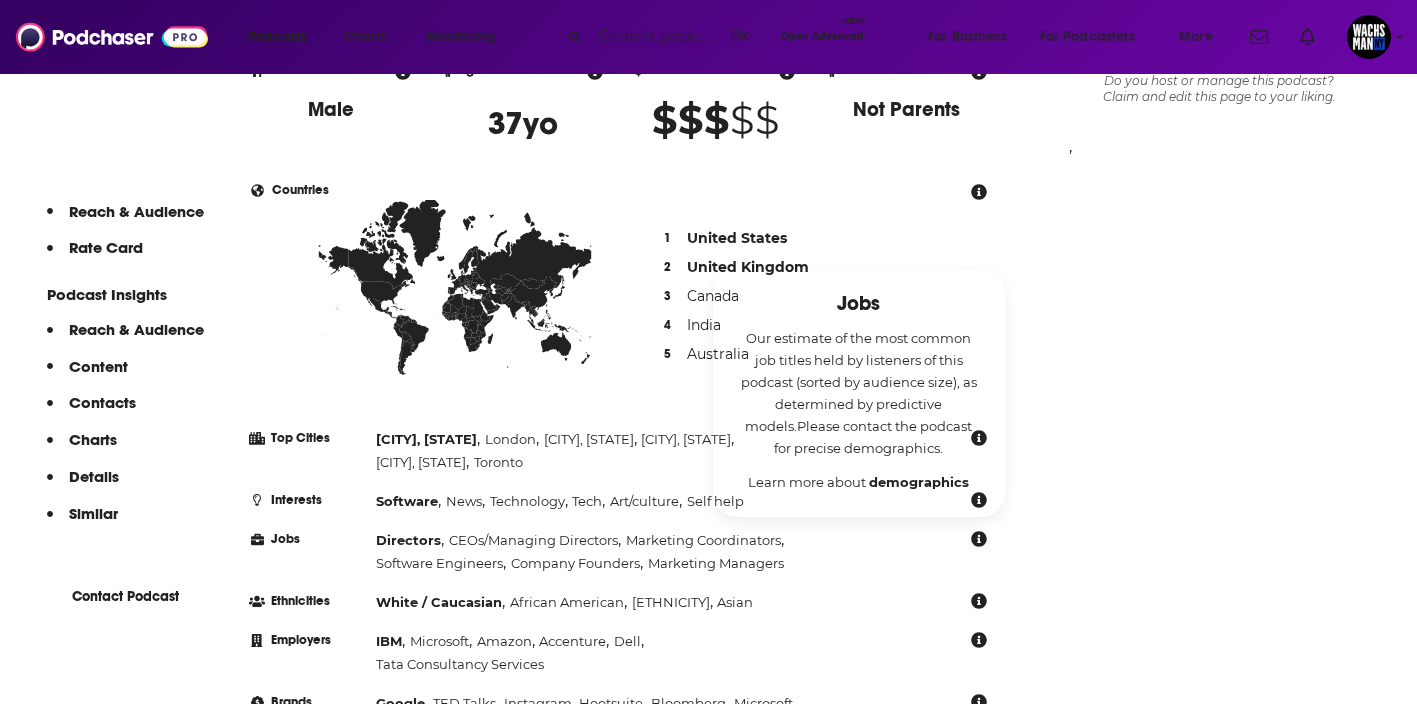click at bounding box center (979, 539) 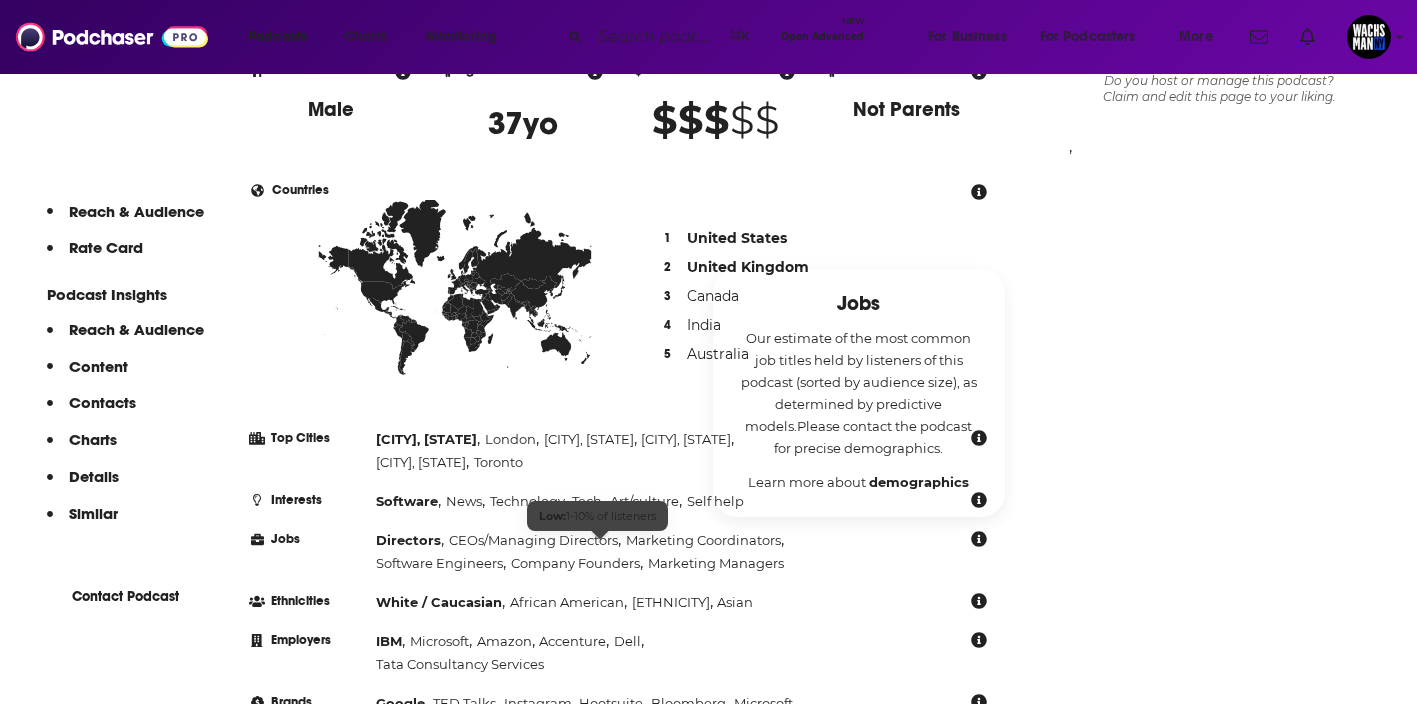click on "Software Engineers" at bounding box center (510, 439) 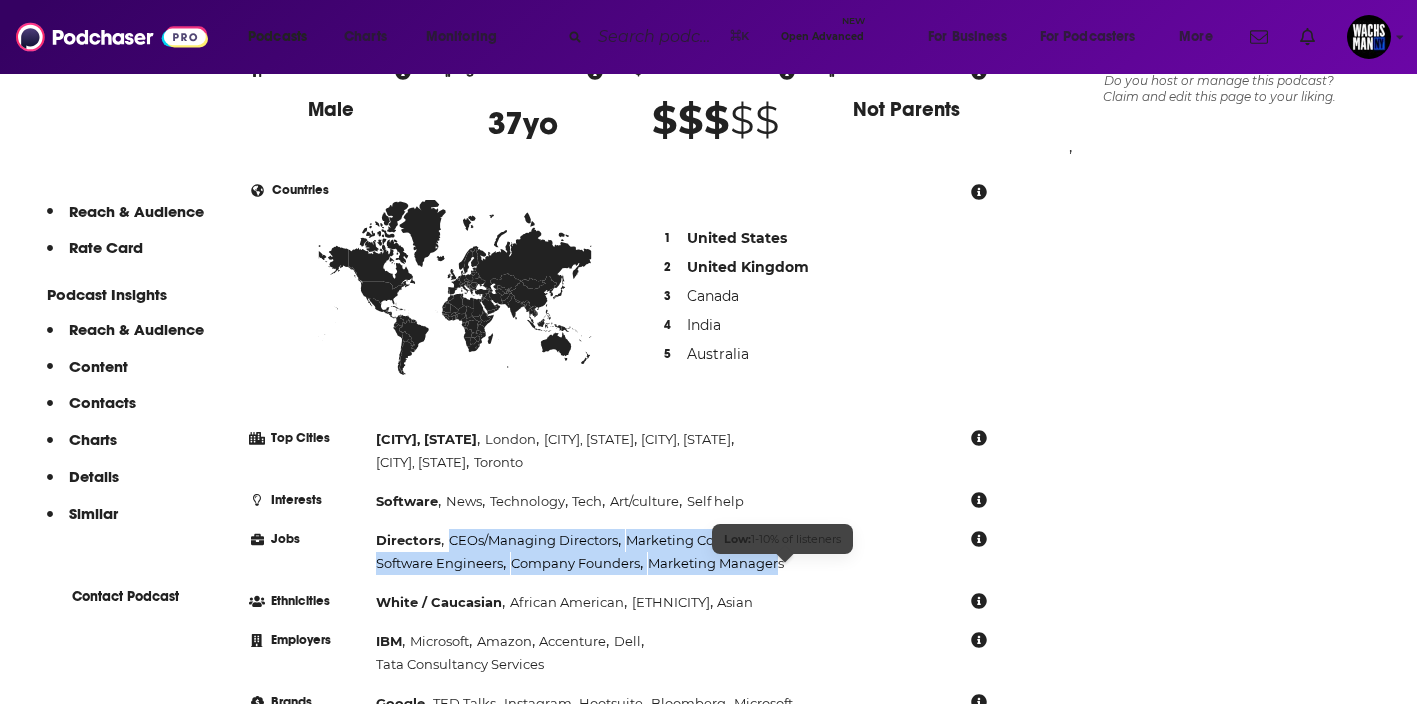 drag, startPoint x: 515, startPoint y: 546, endPoint x: 844, endPoint y: 573, distance: 330.10605 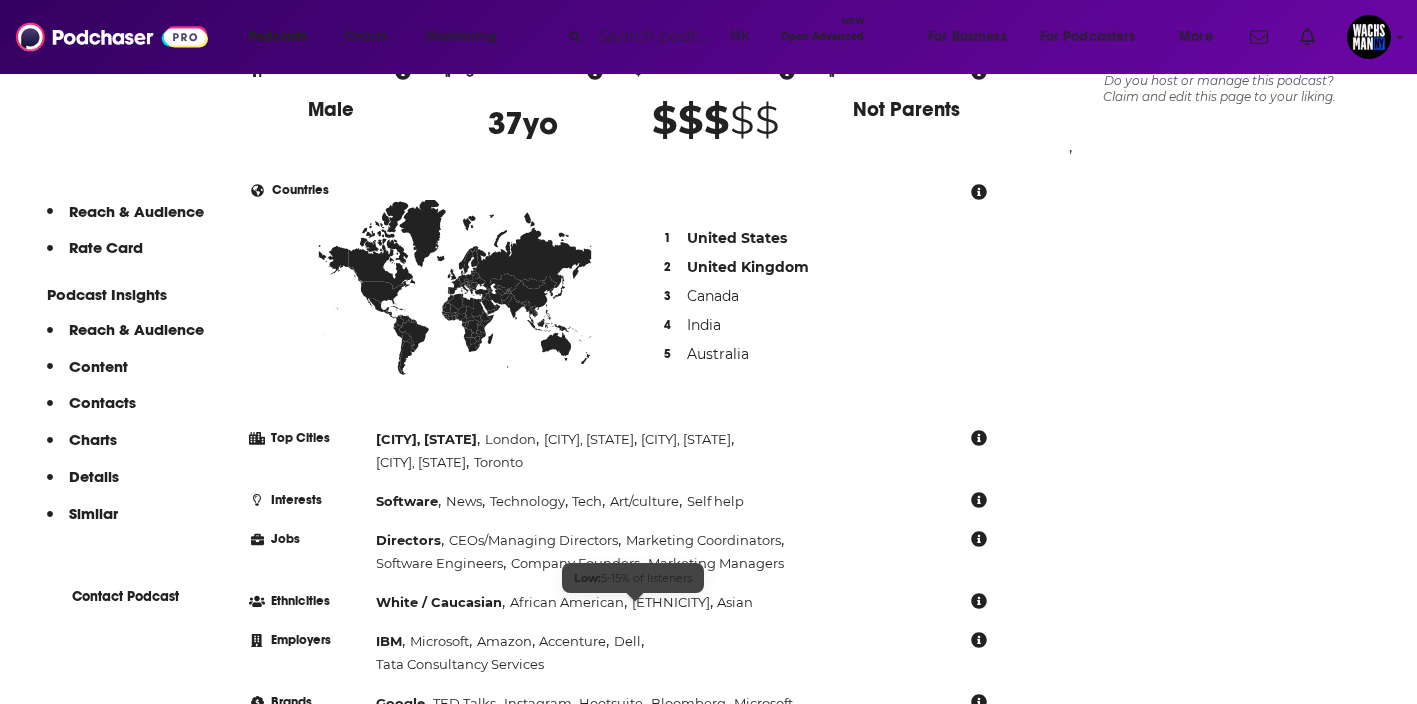 click on "[DEMOGRAPHIC] ," at bounding box center [512, 439] 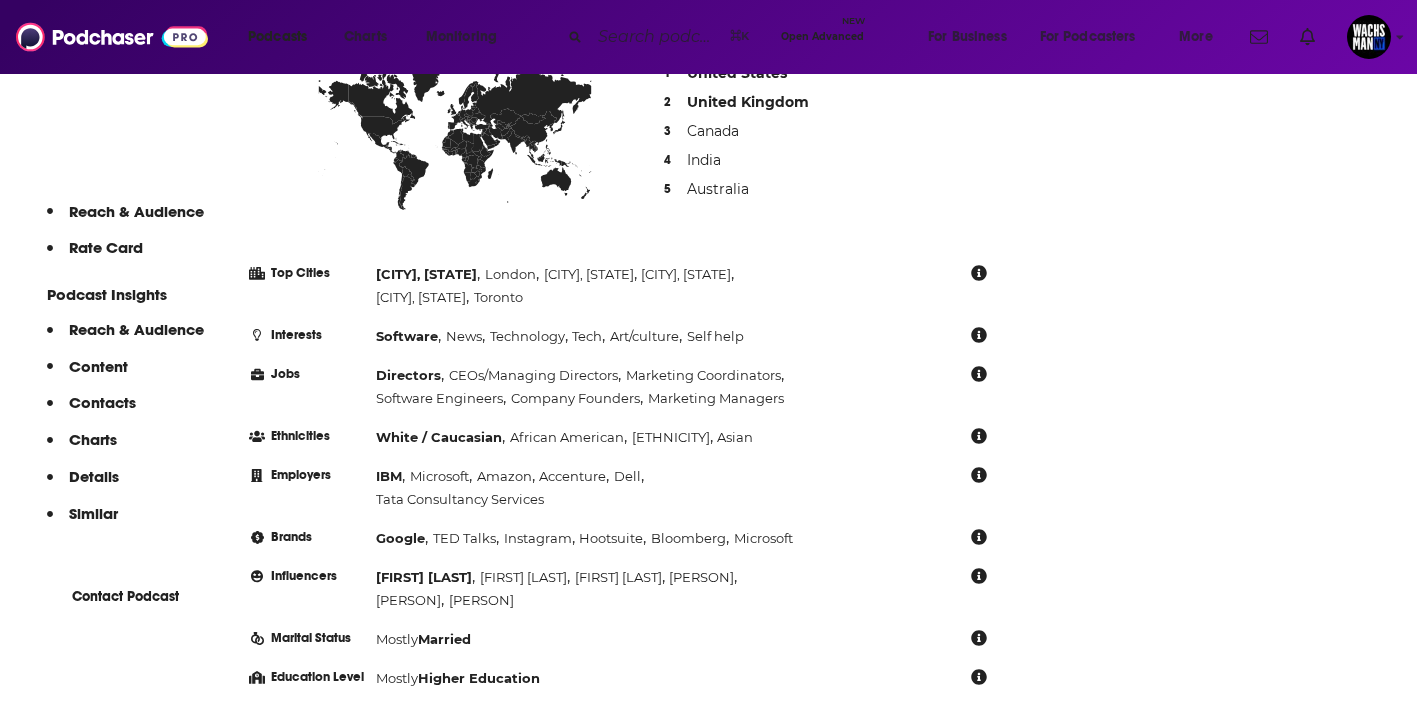 scroll, scrollTop: 1783, scrollLeft: 0, axis: vertical 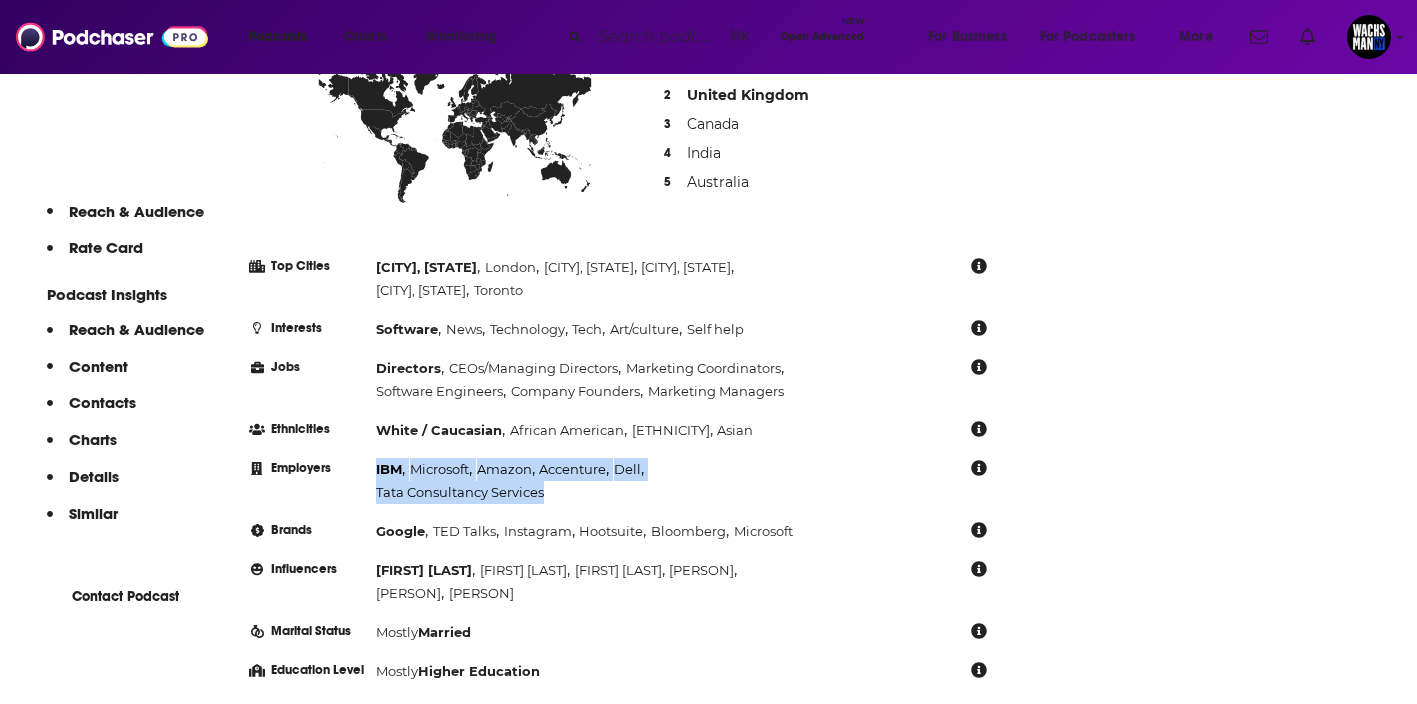 drag, startPoint x: 618, startPoint y: 490, endPoint x: 443, endPoint y: 476, distance: 175.55911 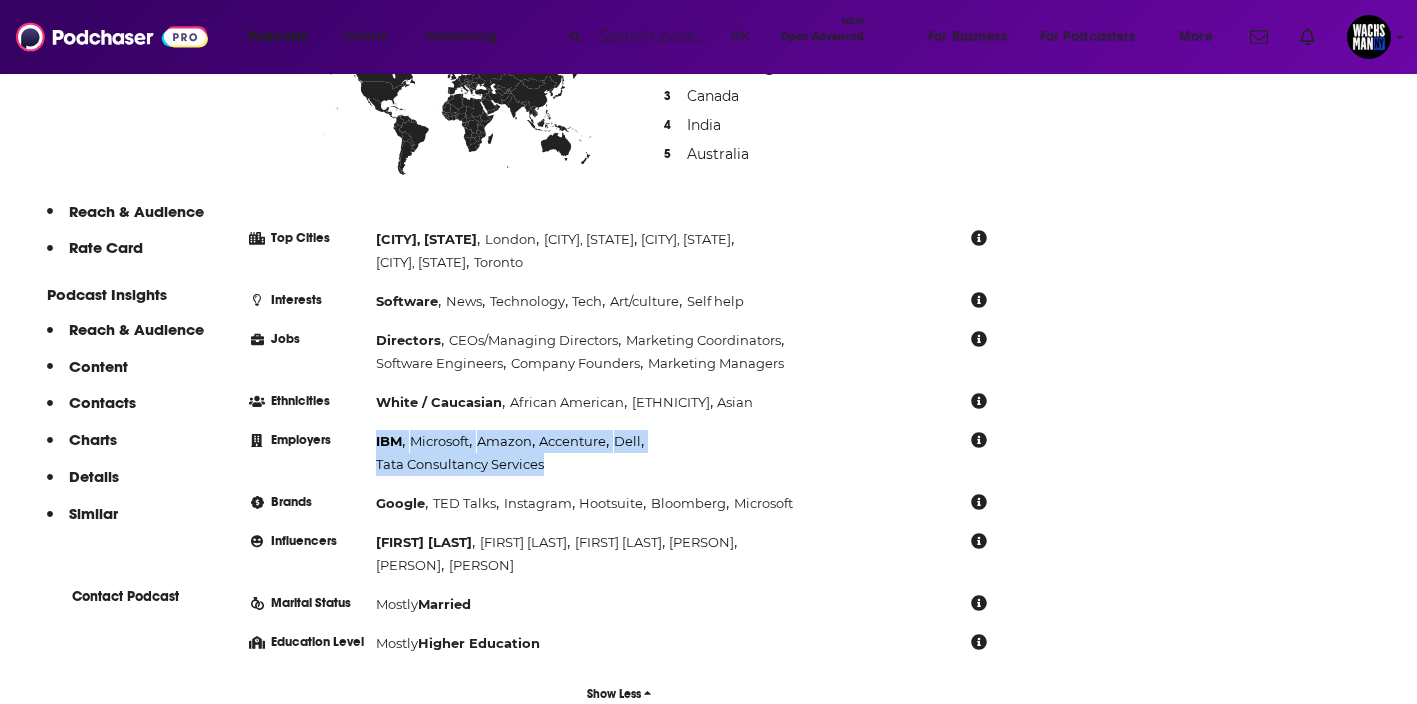 scroll, scrollTop: 1798, scrollLeft: 0, axis: vertical 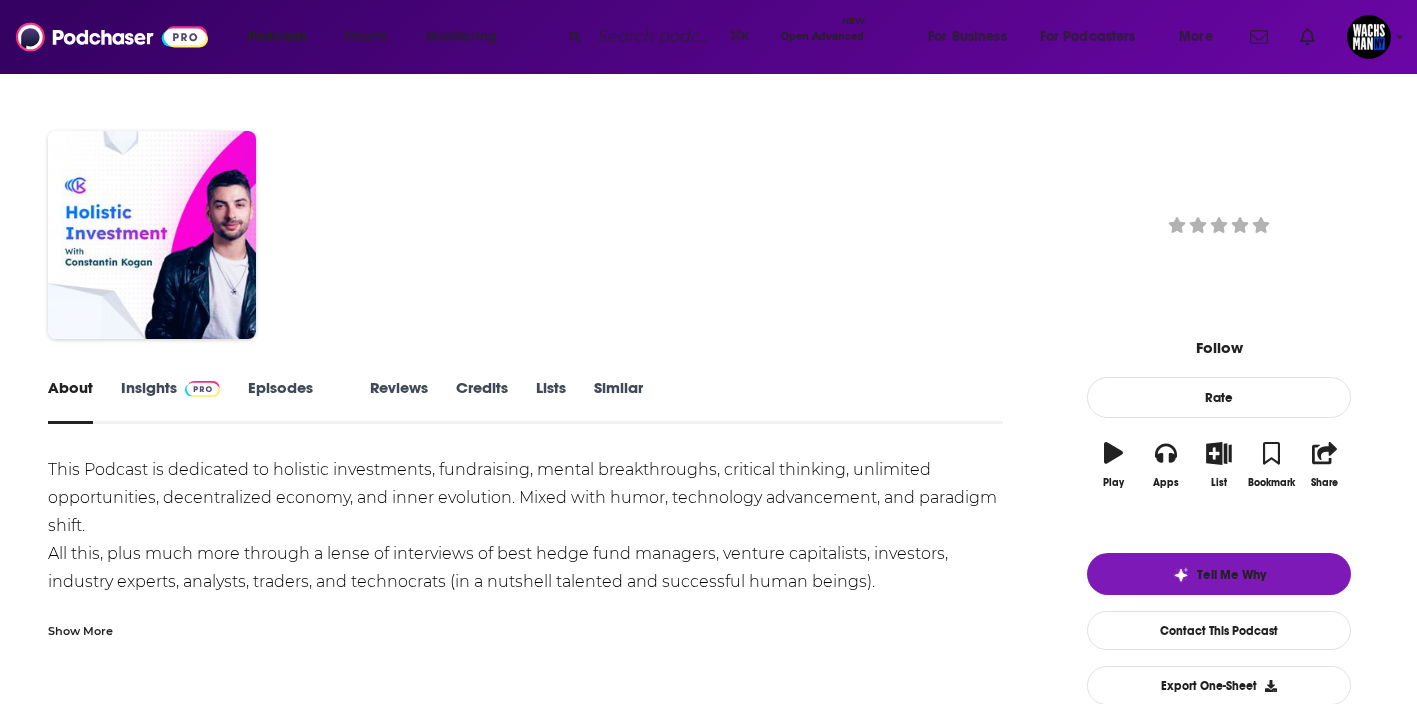 click on "Insights" at bounding box center [170, 401] 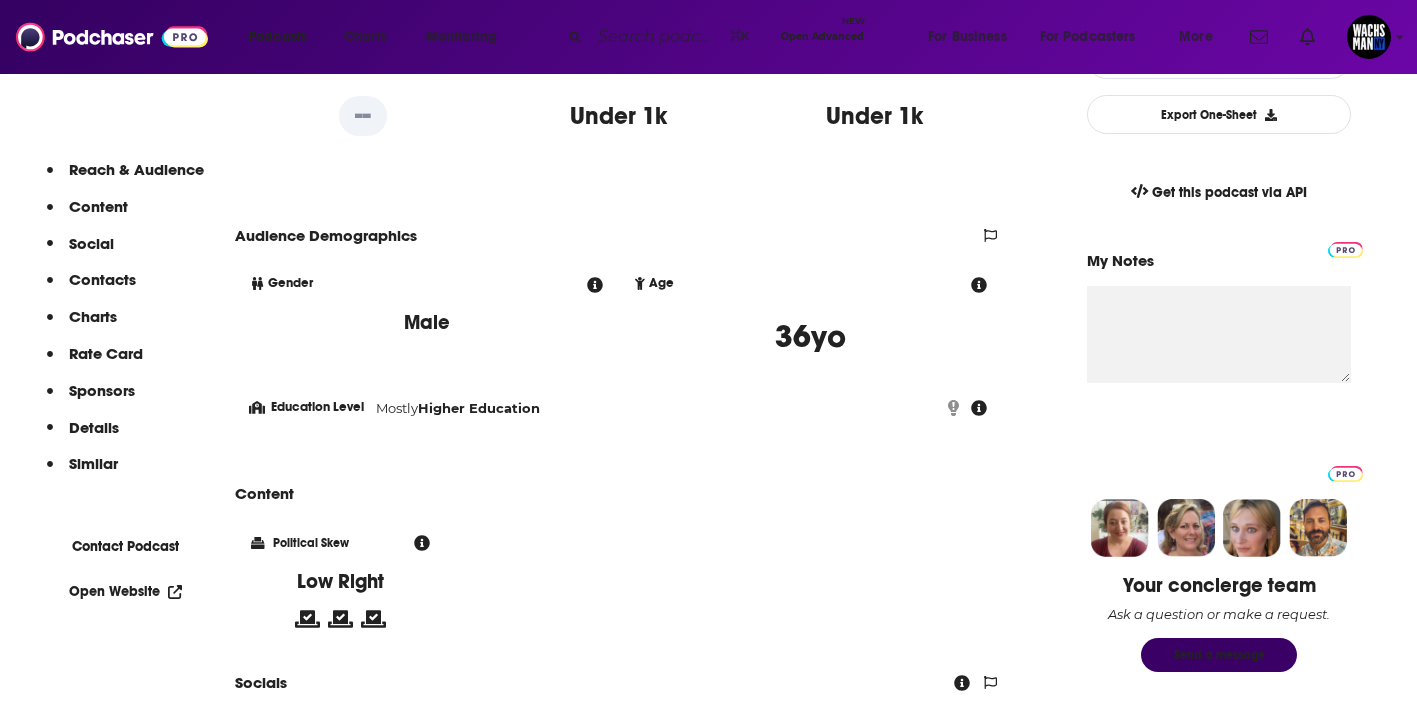 scroll, scrollTop: 571, scrollLeft: 0, axis: vertical 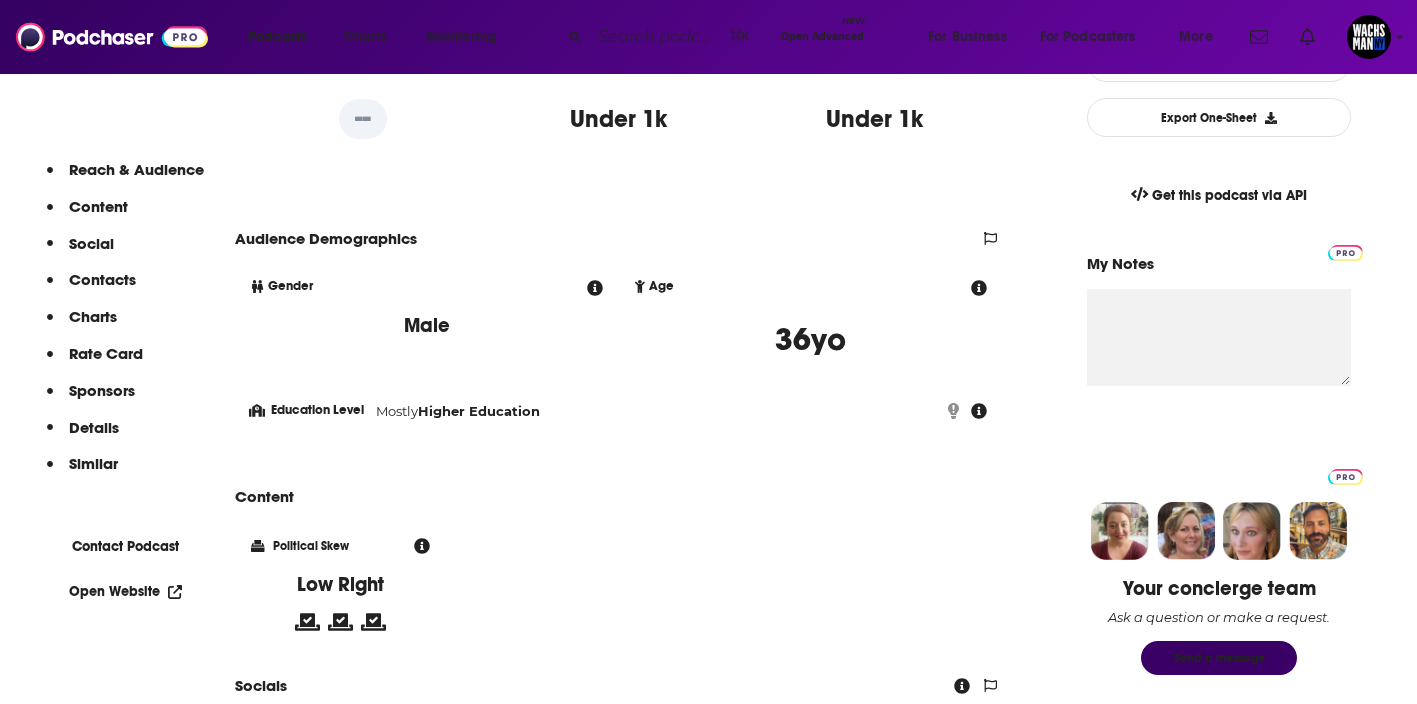 click on "Reach Power Score™ -- Total Monthly Listens Under 1k New Episode Listens Under 1k Export One-Sheet Audience Demographics Gender Male Age 36 yo Education Level Mostly  Higher Education Content Political Skew Low Right Socials Youtube @ConstantinKogan 100k X/Twitter @constkogan 16k Instagram @constkogan Link Facebook @constantinkogan Link Contacts   RSS   Podcast Email Constantin Kogan ck@ckogan.com ck@ckogan.com That's all there is! Charts All Charts All Categories All Countries 1 Investing   Grenada Apple Show History 22 Business   Grenada Apple Show History Estimated Rate Card Placement Cost Pre -roll Ads played  before an episode . $ 1  -  $ 100 Mid -roll Ads played  during an episode . $ 1  -  $ 100 Post -roll Ads played  after an episode . $ 1  -  $ 100 Recent Sponsors of  Holistic Investment w Constantin Kogan Beta Add to We do not have sponsor history for this podcast yet or there are no sponsors. Podcast Details Podcast Status Active Release Period Weekly Explicit No First Episode May 8th, 2020 94 43" at bounding box center [619, 3758] 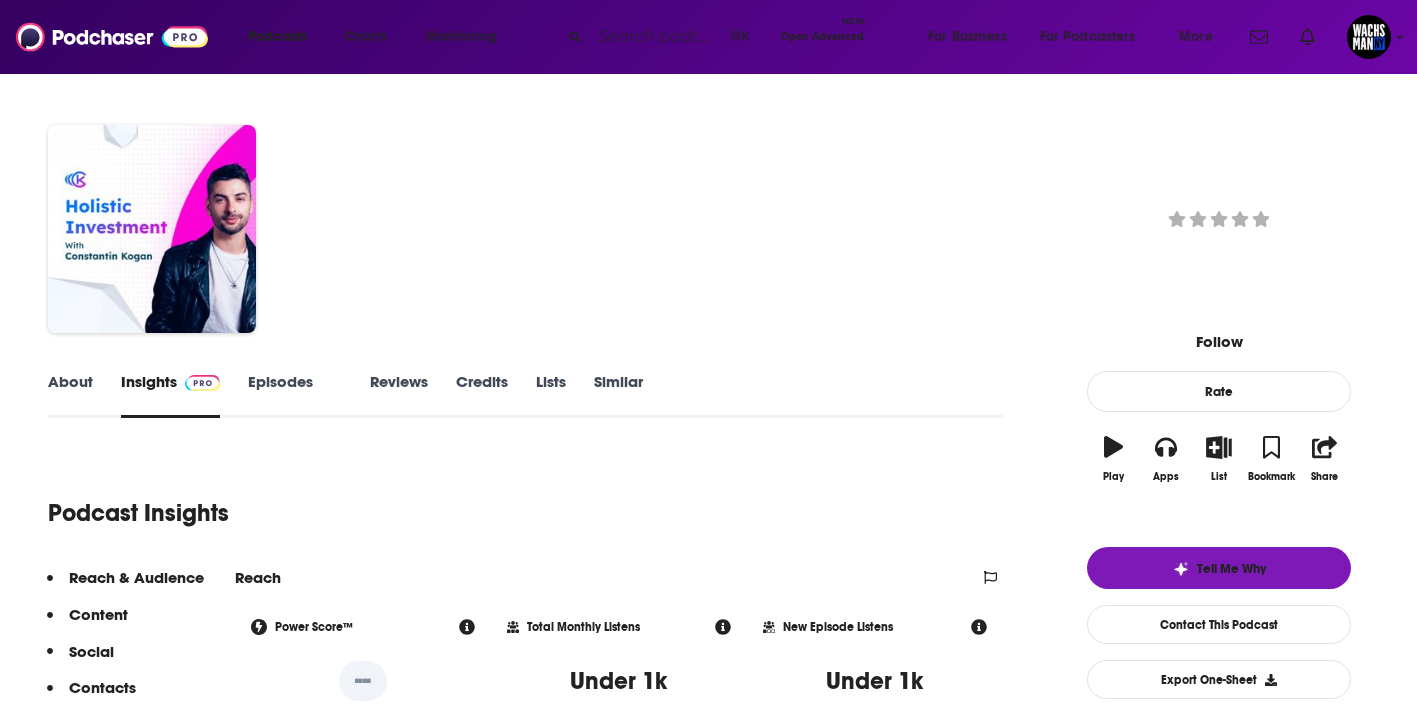 scroll, scrollTop: 0, scrollLeft: 0, axis: both 